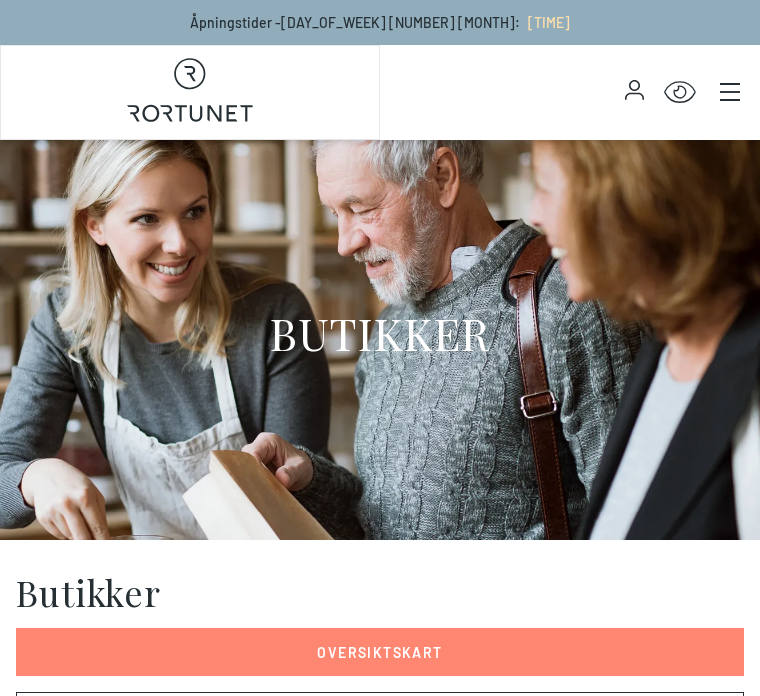 scroll, scrollTop: 0, scrollLeft: 0, axis: both 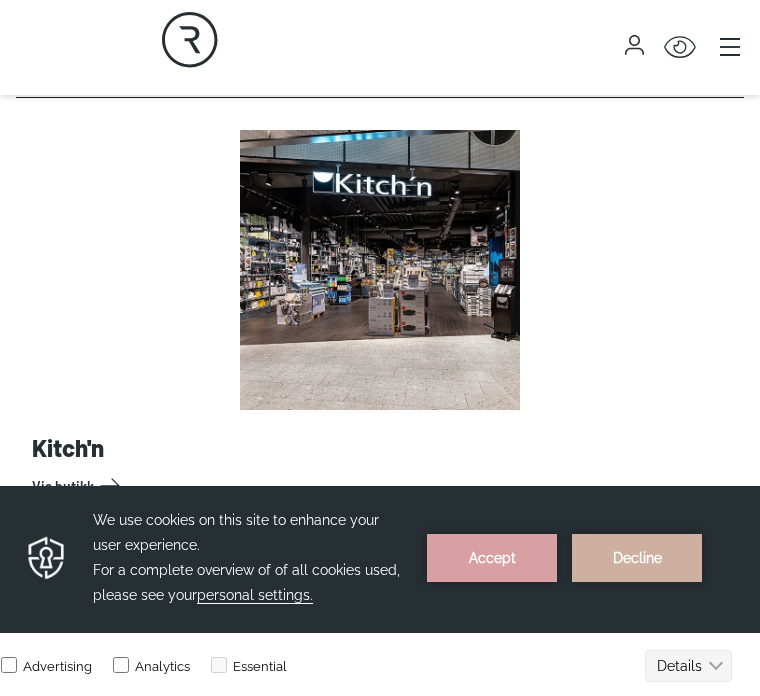 click on "Vis butikk" at bounding box center [384, 486] 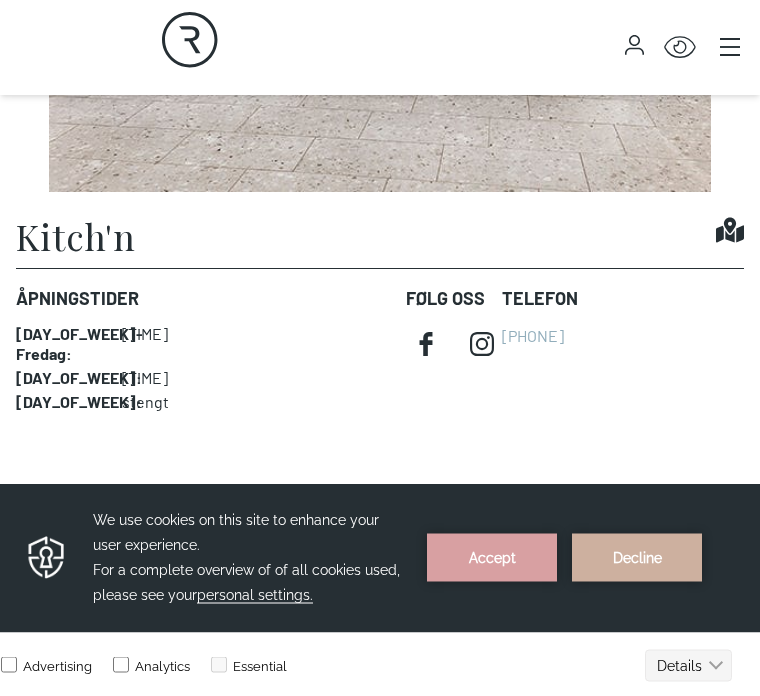 scroll, scrollTop: 0, scrollLeft: 0, axis: both 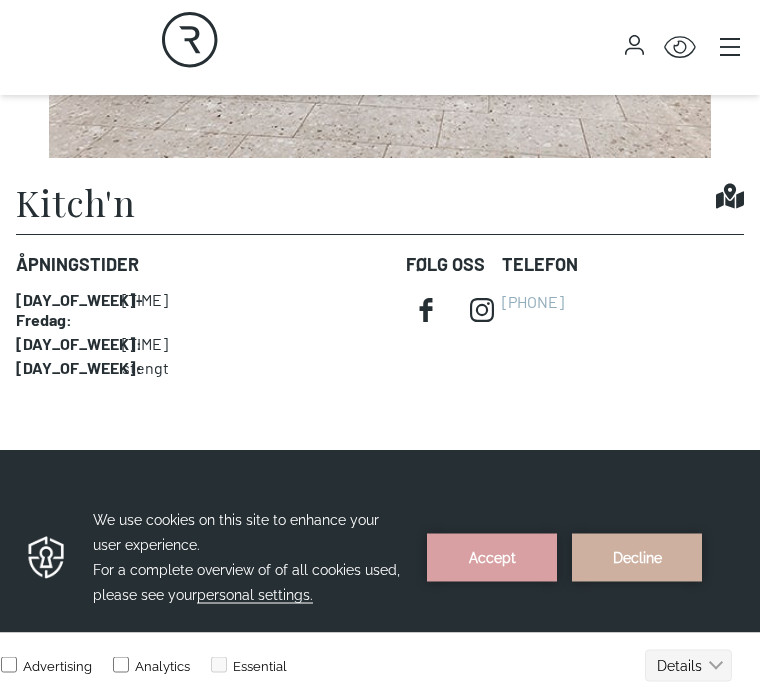 click on "Åpningstider [DAY_OF_WEEK] - [DAY_OF_WEEK] :   [TIME] [DAY_OF_WEEK] :  [TIME] [DAY_OF_WEEK] :  stengt FØLG OSS Telefon [PHONE]" at bounding box center [380, 315] 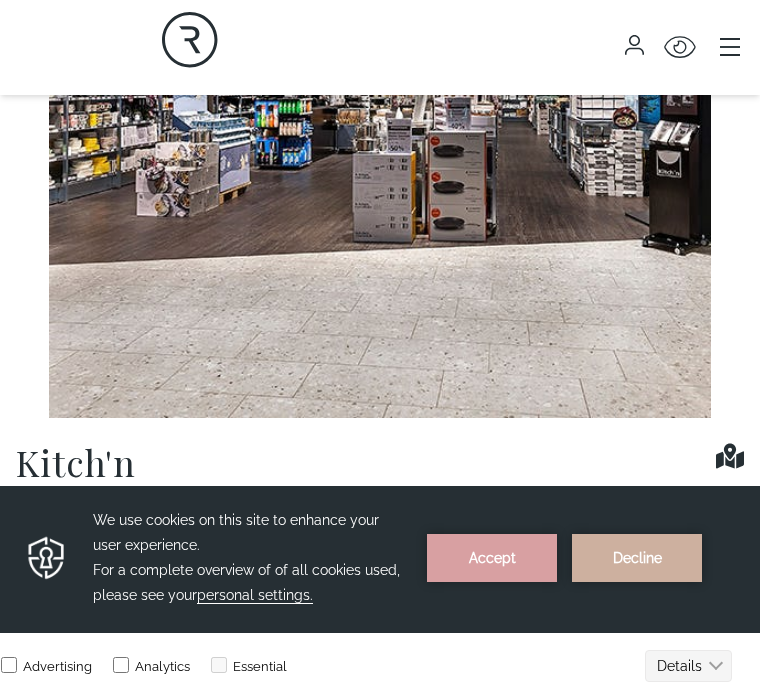 scroll, scrollTop: 844, scrollLeft: 0, axis: vertical 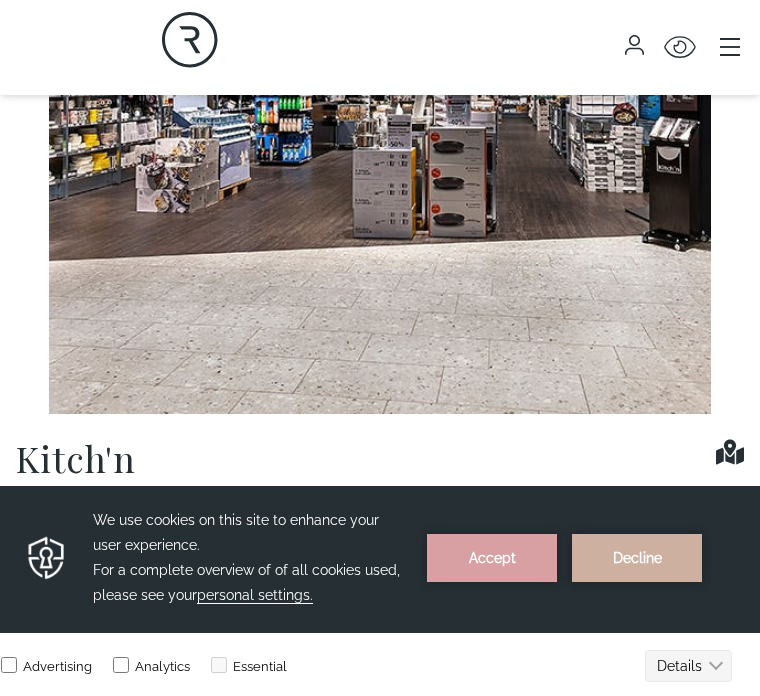 click at bounding box center (380, 83) 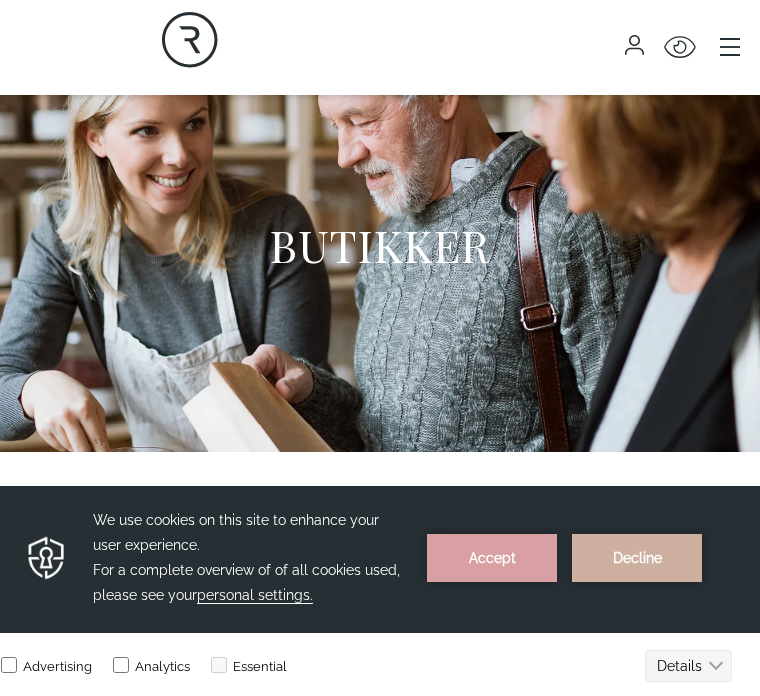 scroll, scrollTop: 0, scrollLeft: 0, axis: both 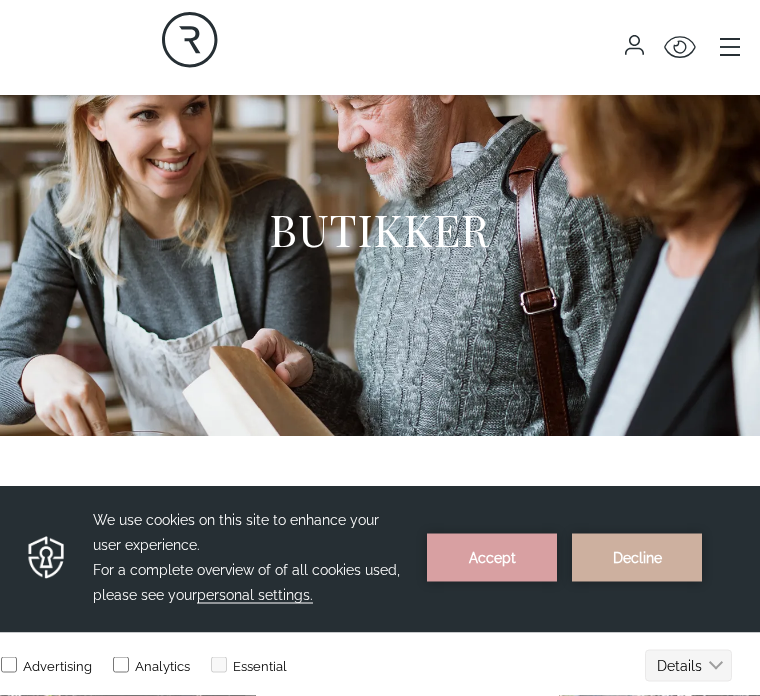 click on "BUTIKKER" at bounding box center [380, 237] 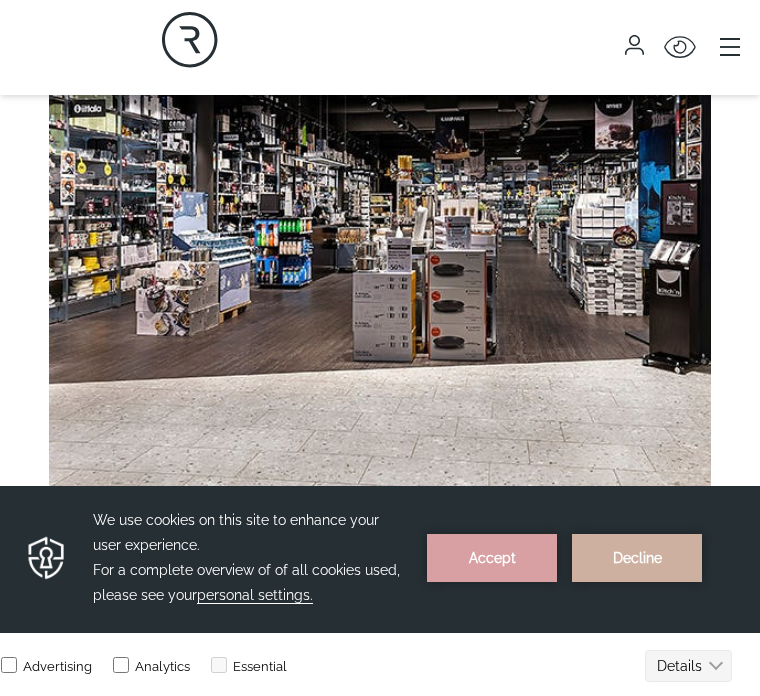 scroll, scrollTop: 720, scrollLeft: 0, axis: vertical 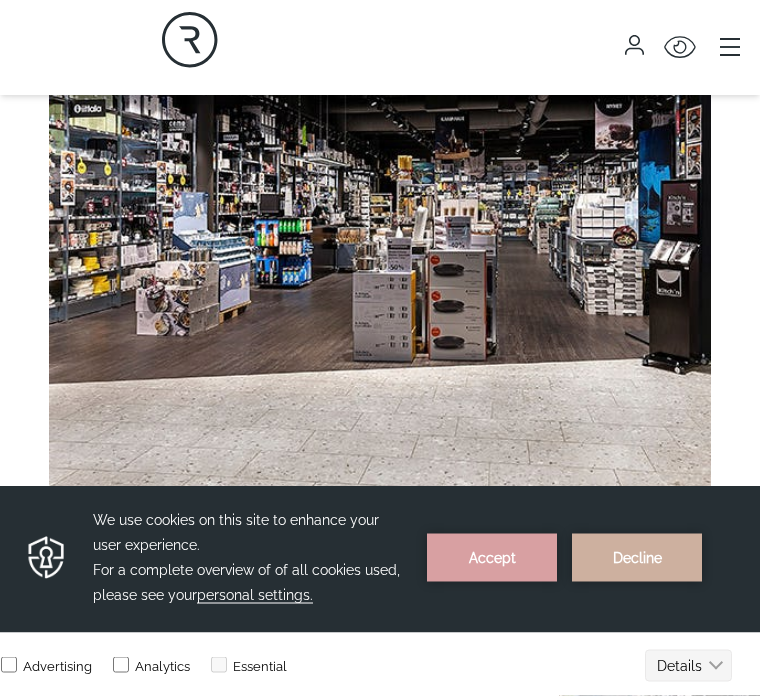 click at bounding box center [380, 207] 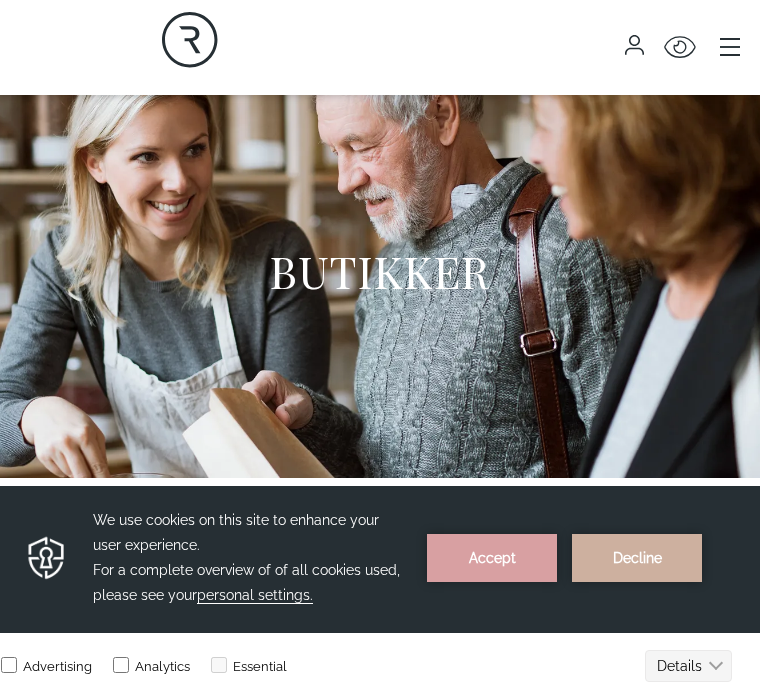 scroll, scrollTop: 0, scrollLeft: 0, axis: both 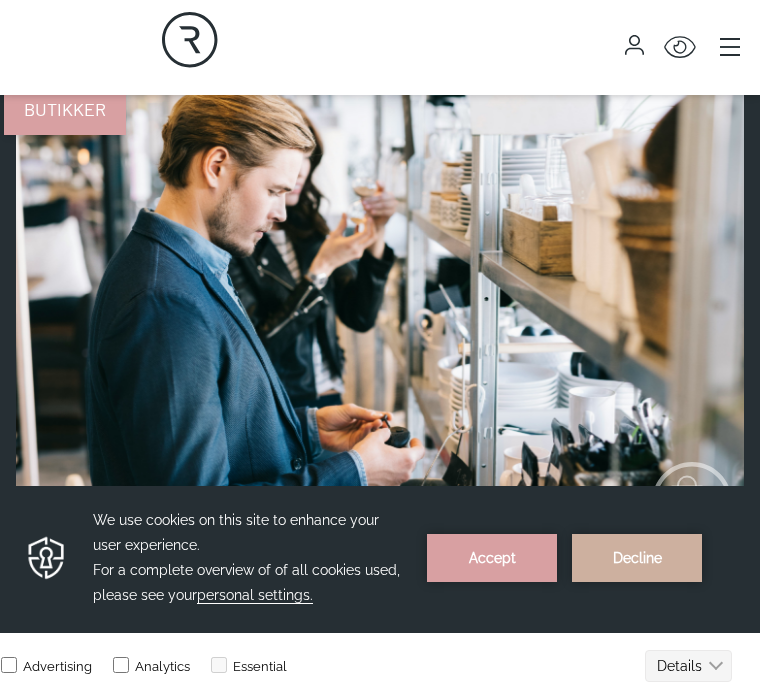 click on "Butikker" at bounding box center [16, 554] 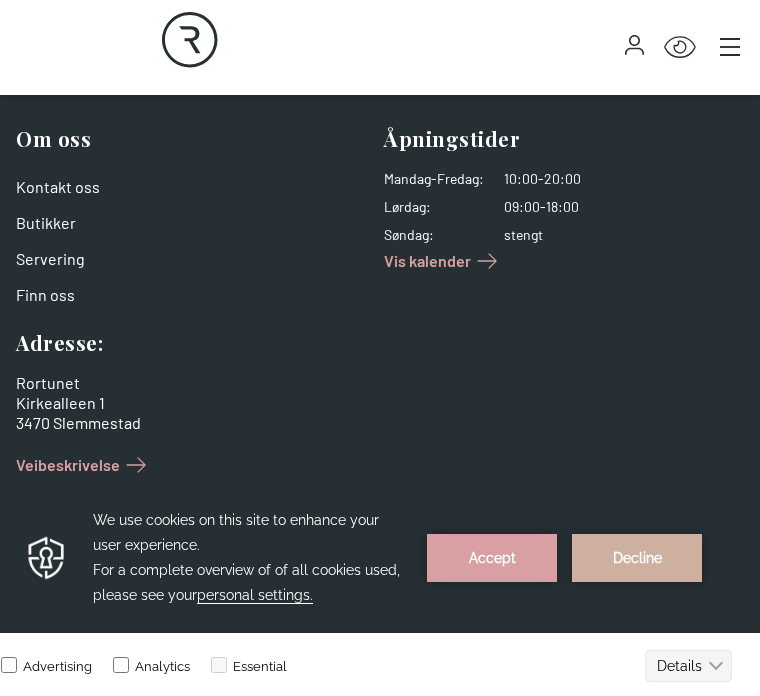 scroll, scrollTop: 0, scrollLeft: 0, axis: both 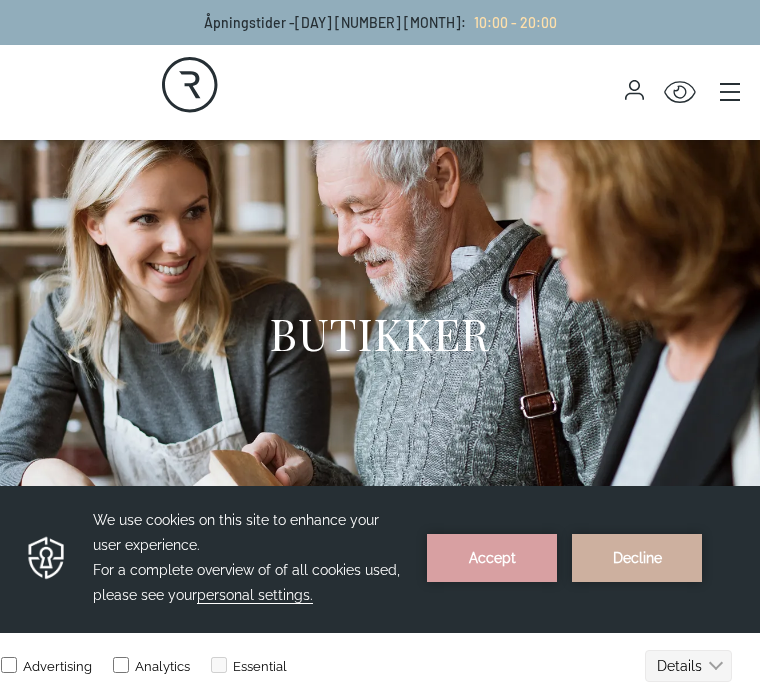click on "BUTIKKER" at bounding box center [380, 340] 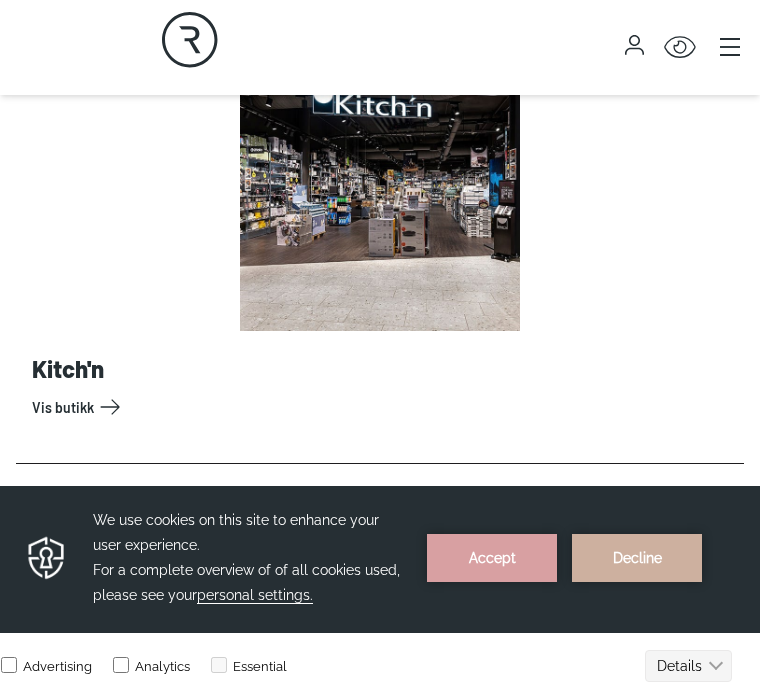 scroll, scrollTop: 7928, scrollLeft: 0, axis: vertical 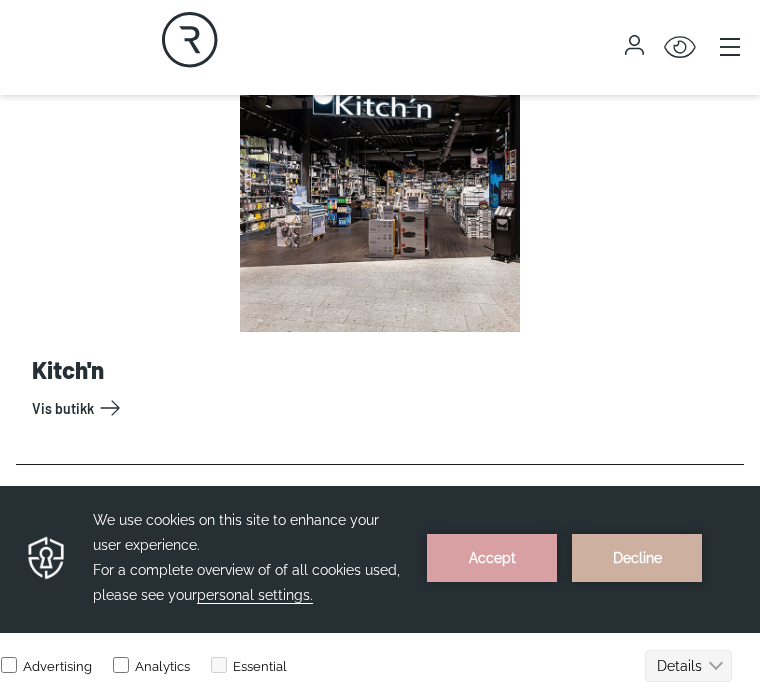 click on "Vis butikk" at bounding box center [384, 408] 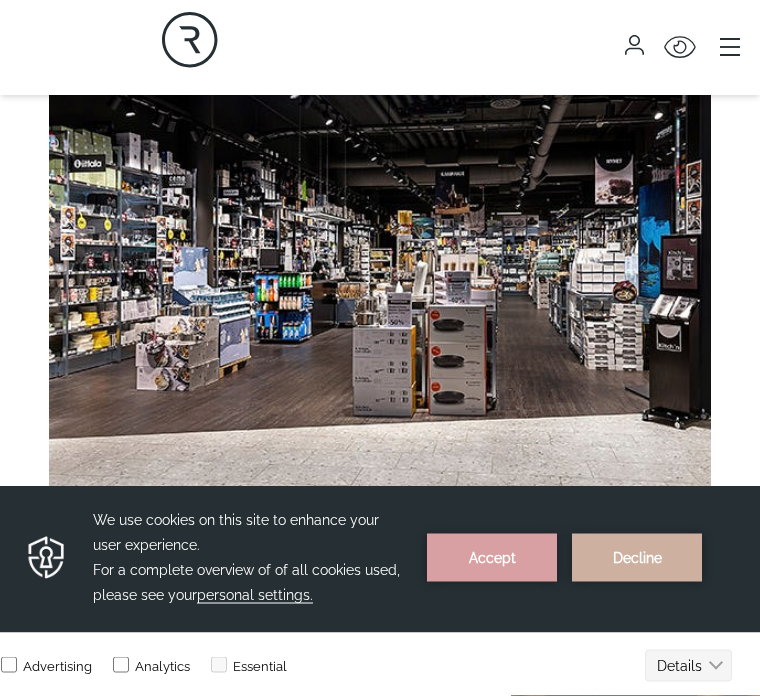 scroll, scrollTop: 666, scrollLeft: 0, axis: vertical 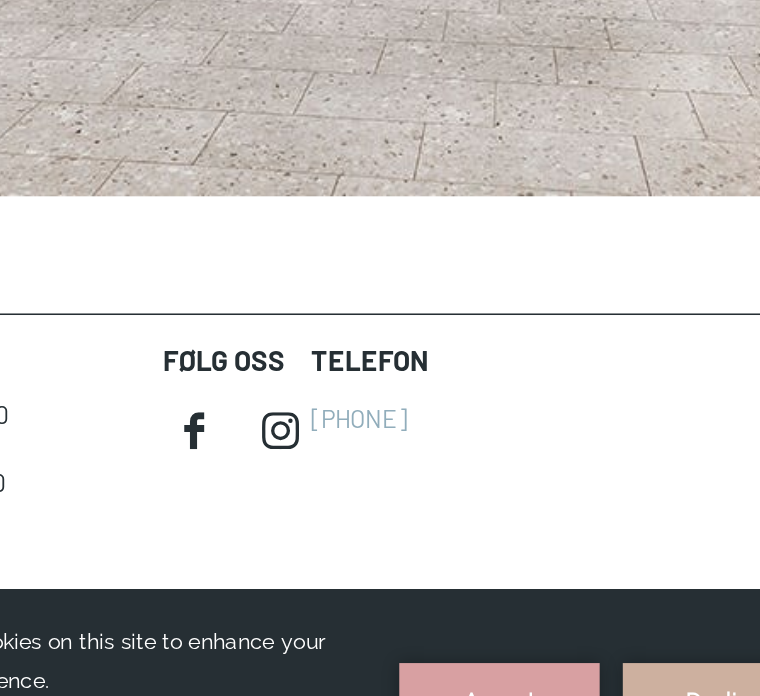 click on "[PHONE]" at bounding box center (401, 374) 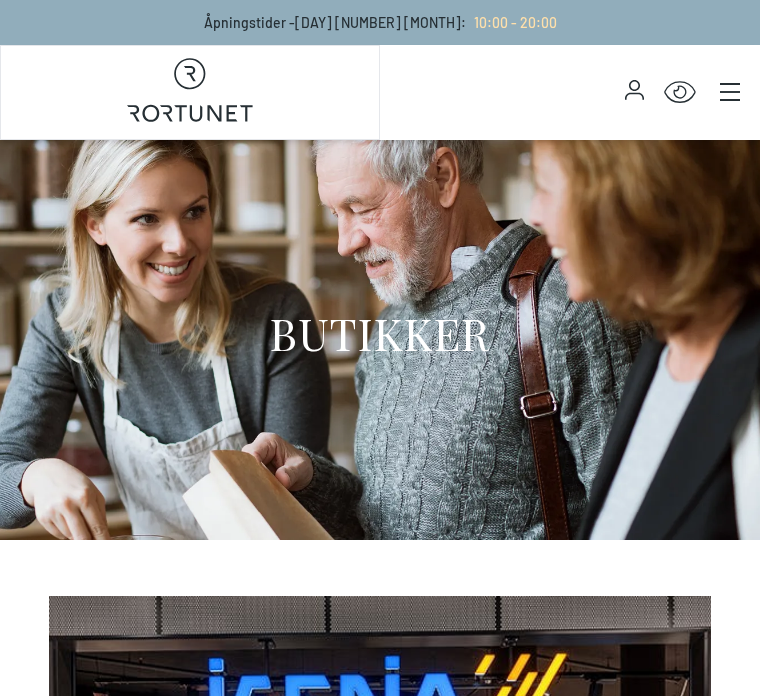 scroll, scrollTop: 0, scrollLeft: 0, axis: both 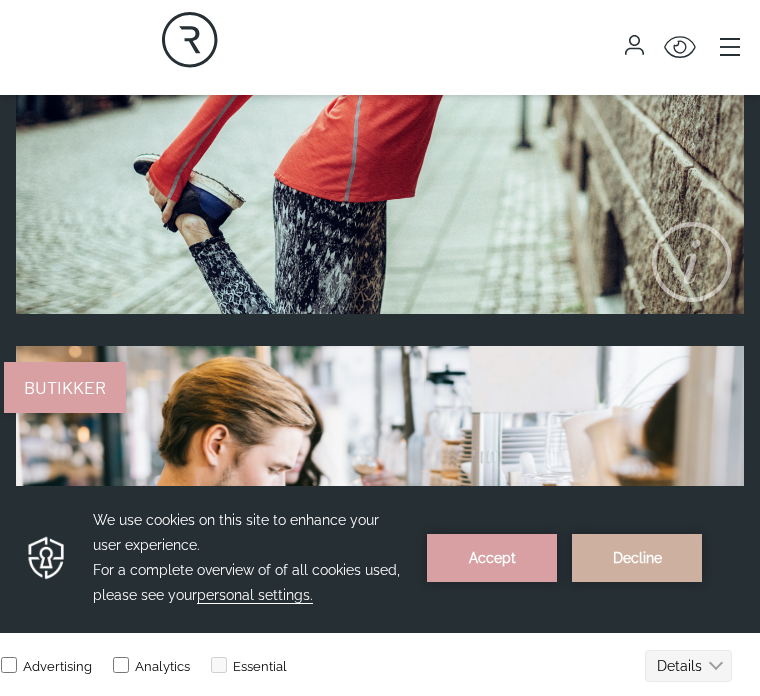 click on "Butikker" at bounding box center [65, 387] 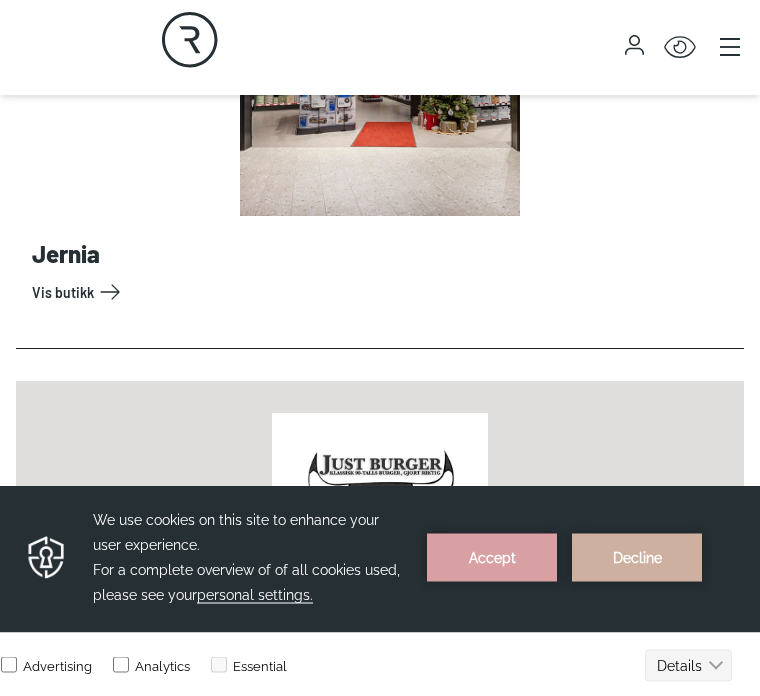 scroll, scrollTop: 5374, scrollLeft: 0, axis: vertical 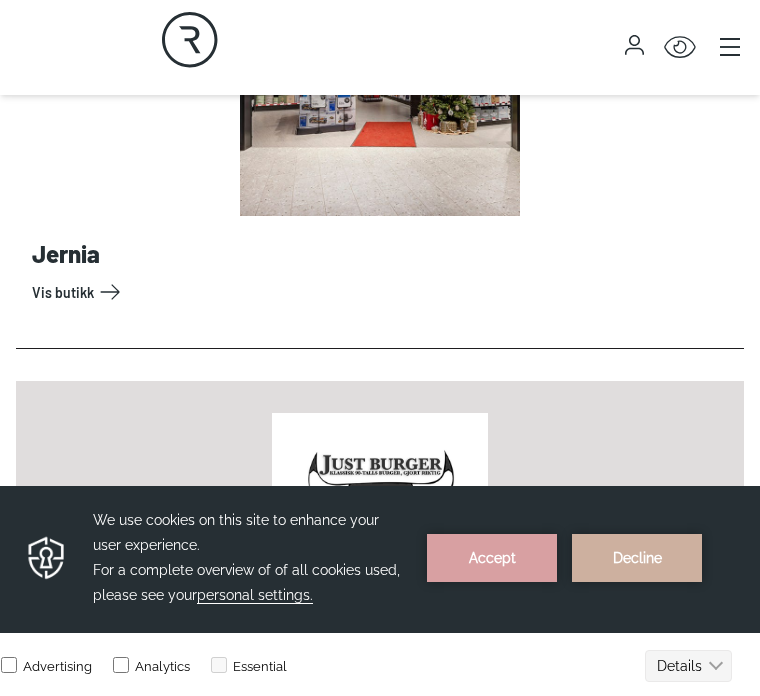 click on "Vis butikk" at bounding box center [384, 292] 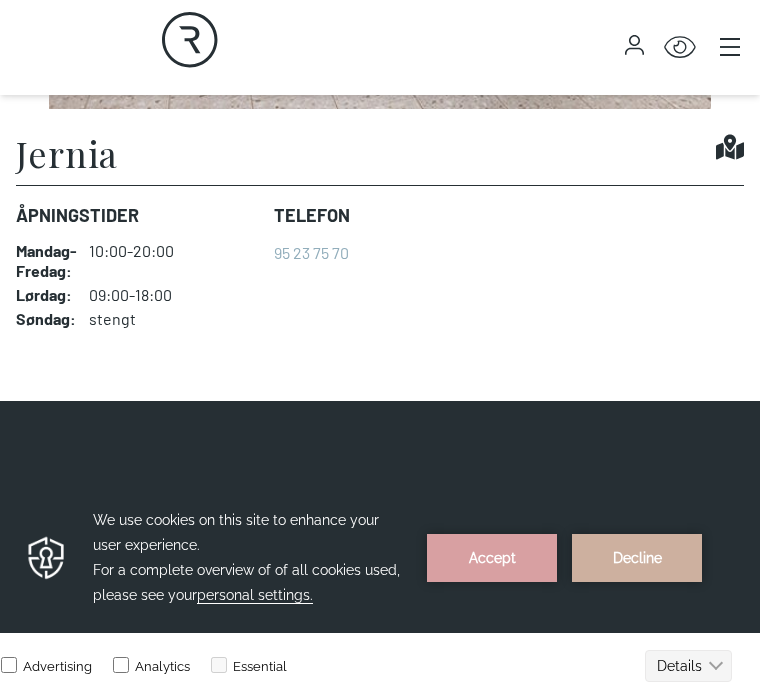 scroll, scrollTop: 1168, scrollLeft: 0, axis: vertical 